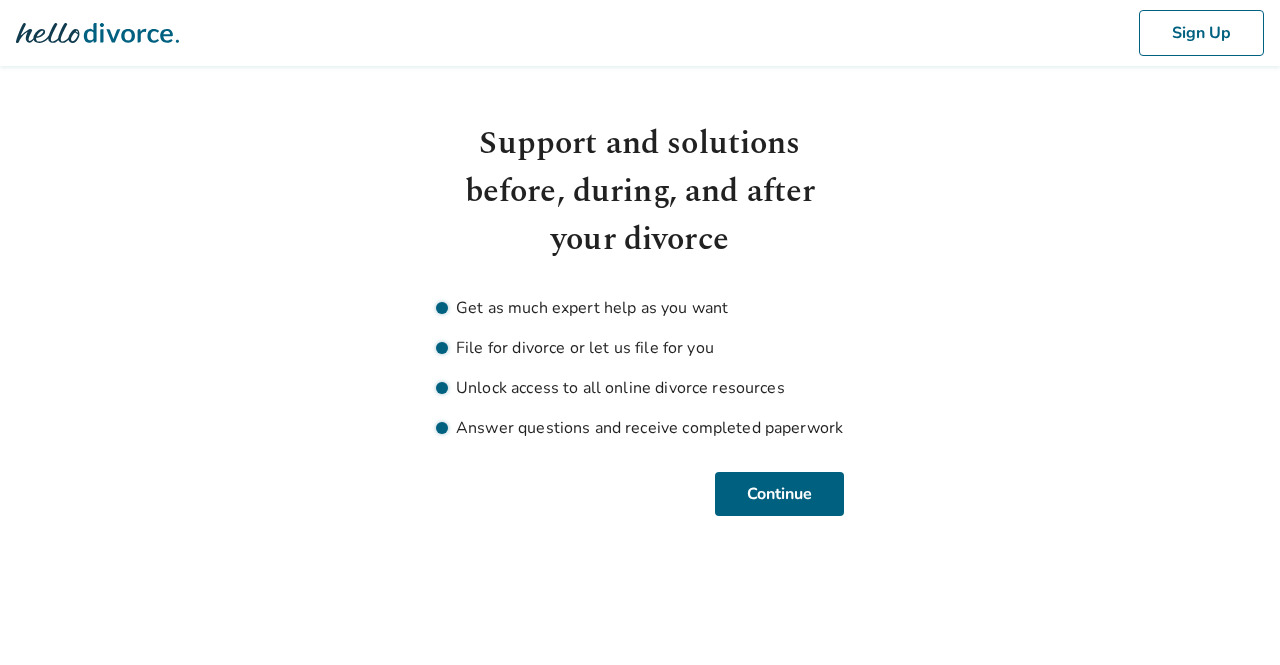 scroll, scrollTop: 0, scrollLeft: 0, axis: both 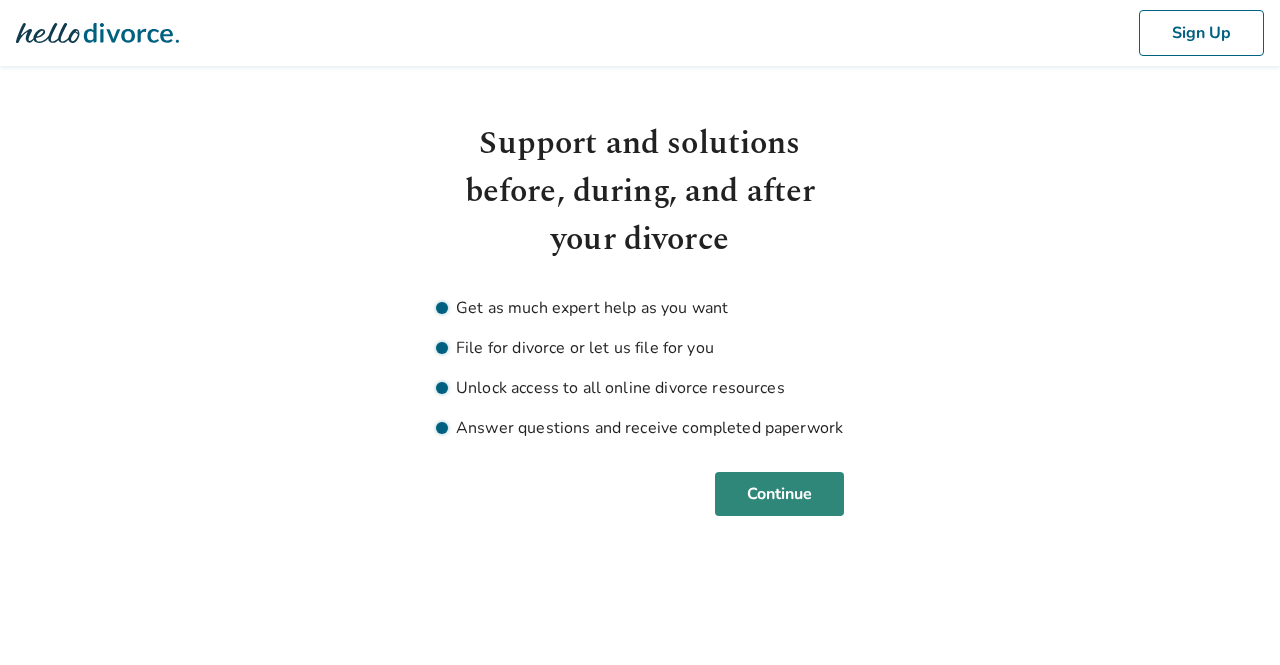 click on "Continue" at bounding box center (779, 494) 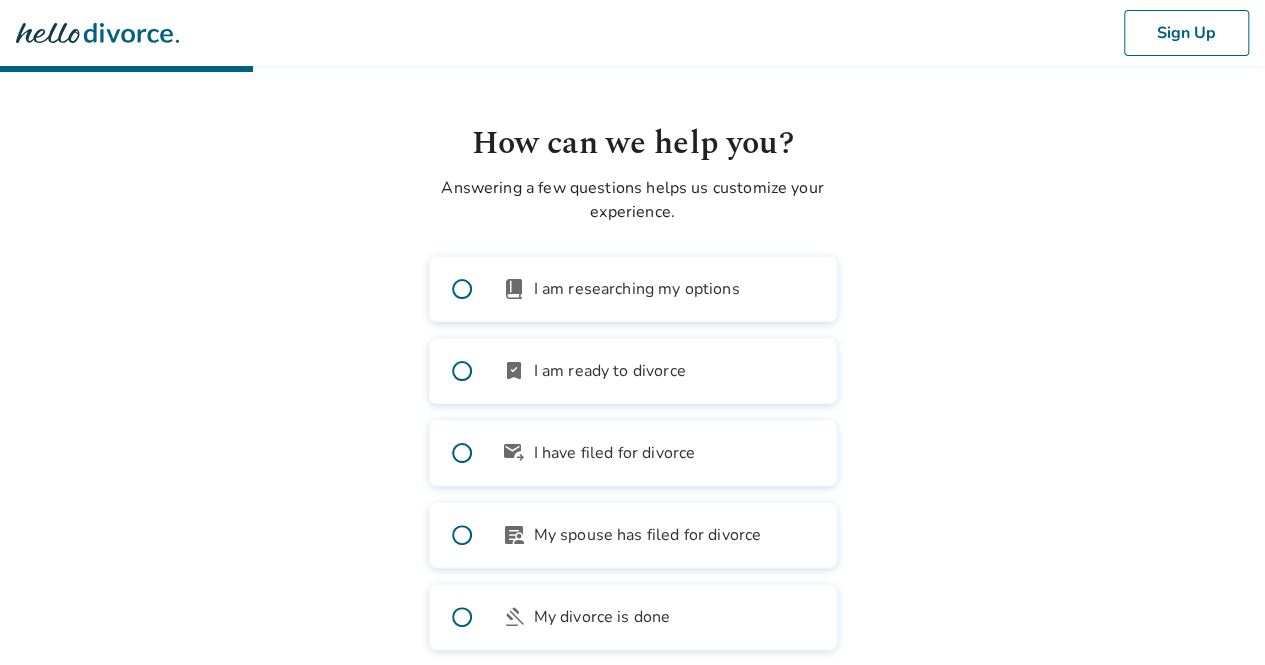 click on "I am ready to divorce" at bounding box center [610, 371] 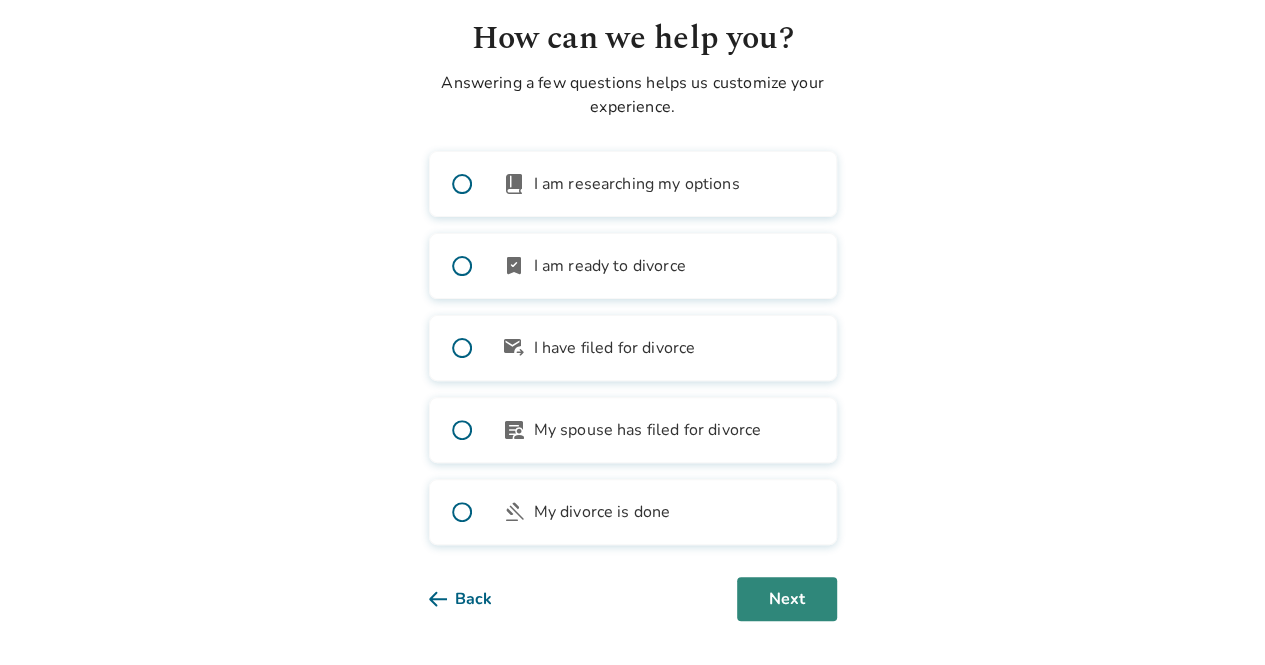 click on "Next" at bounding box center [787, 599] 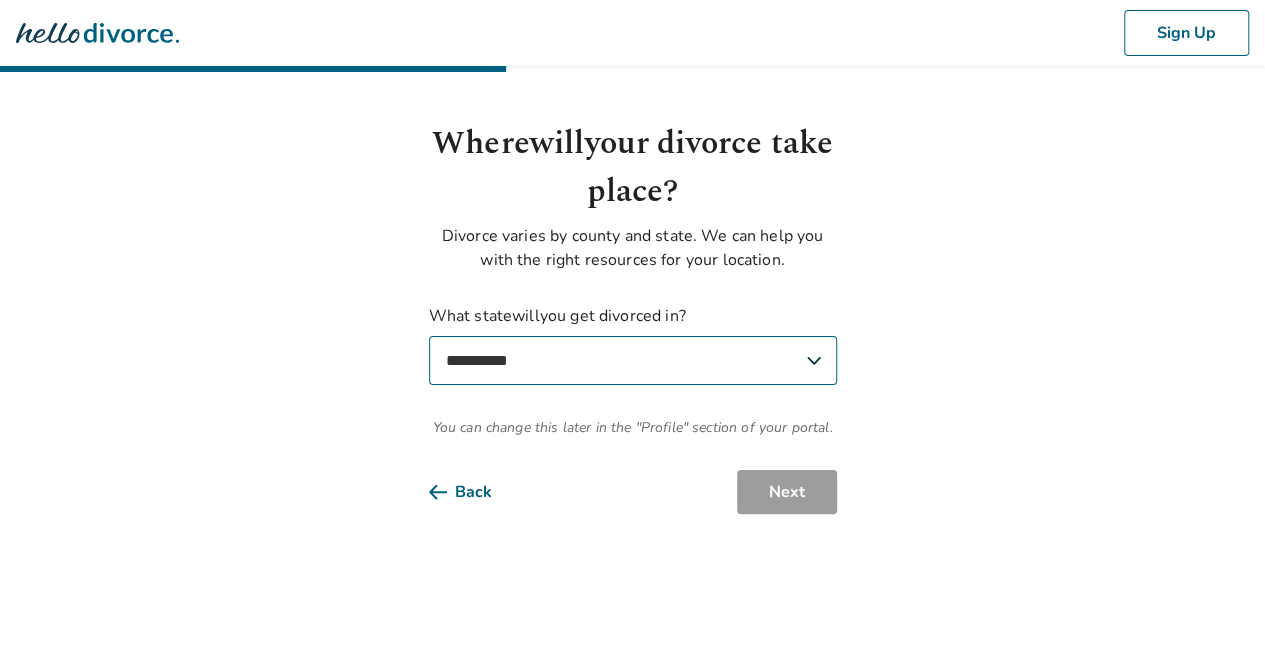 scroll, scrollTop: 0, scrollLeft: 0, axis: both 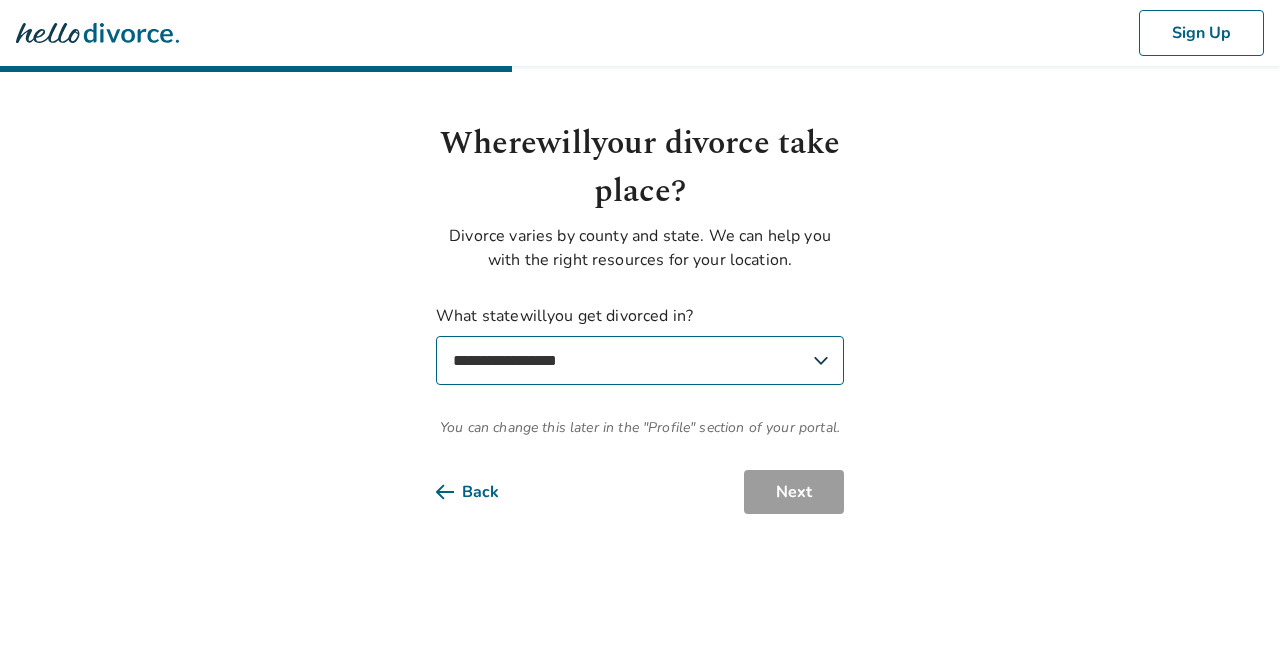 click on "**********" at bounding box center [640, 360] 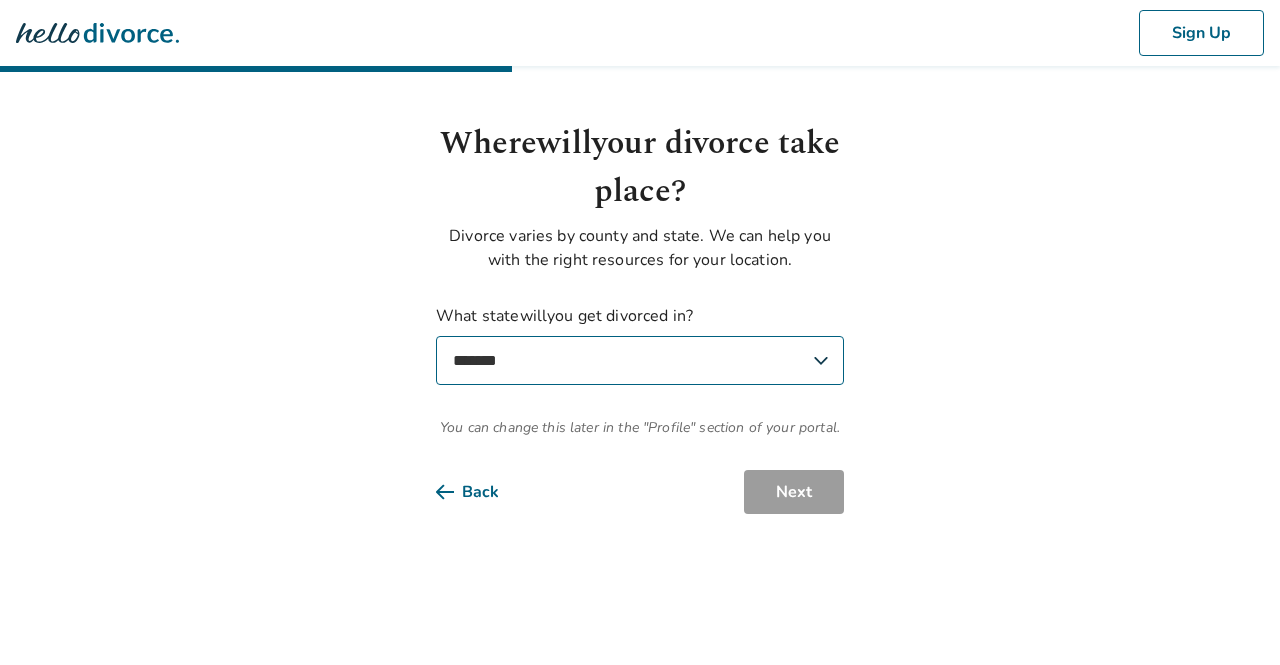 click on "**********" at bounding box center [640, 360] 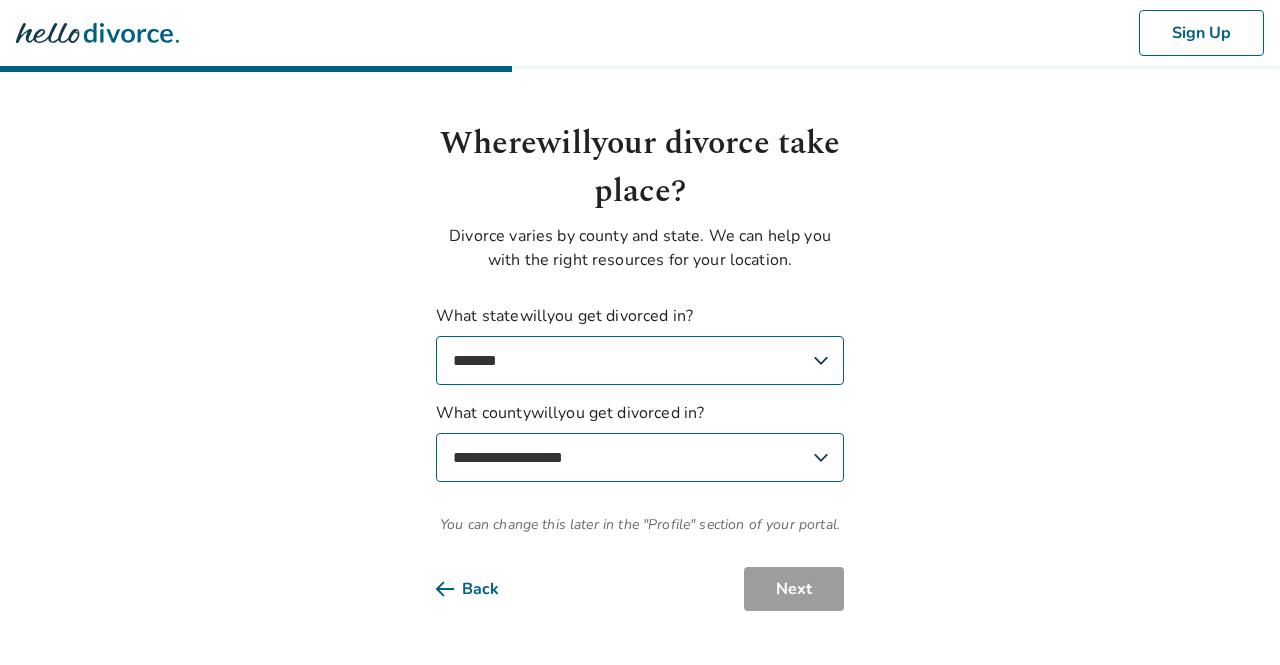 click on "**********" at bounding box center [640, 457] 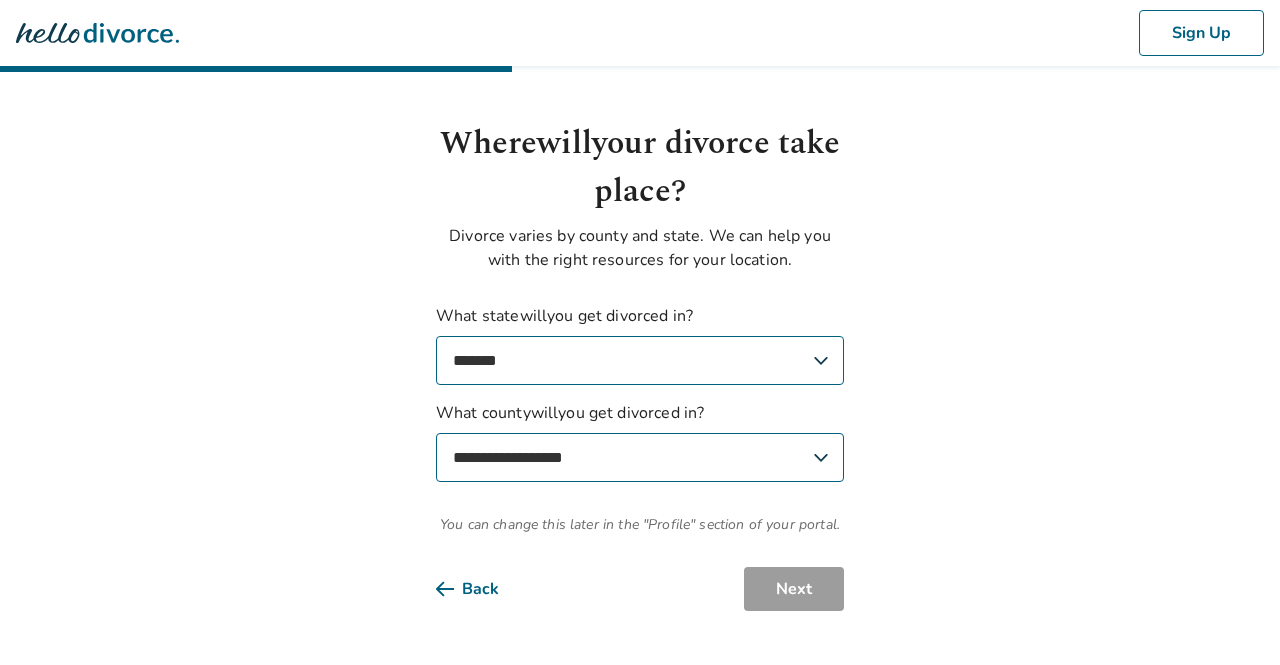 select on "******" 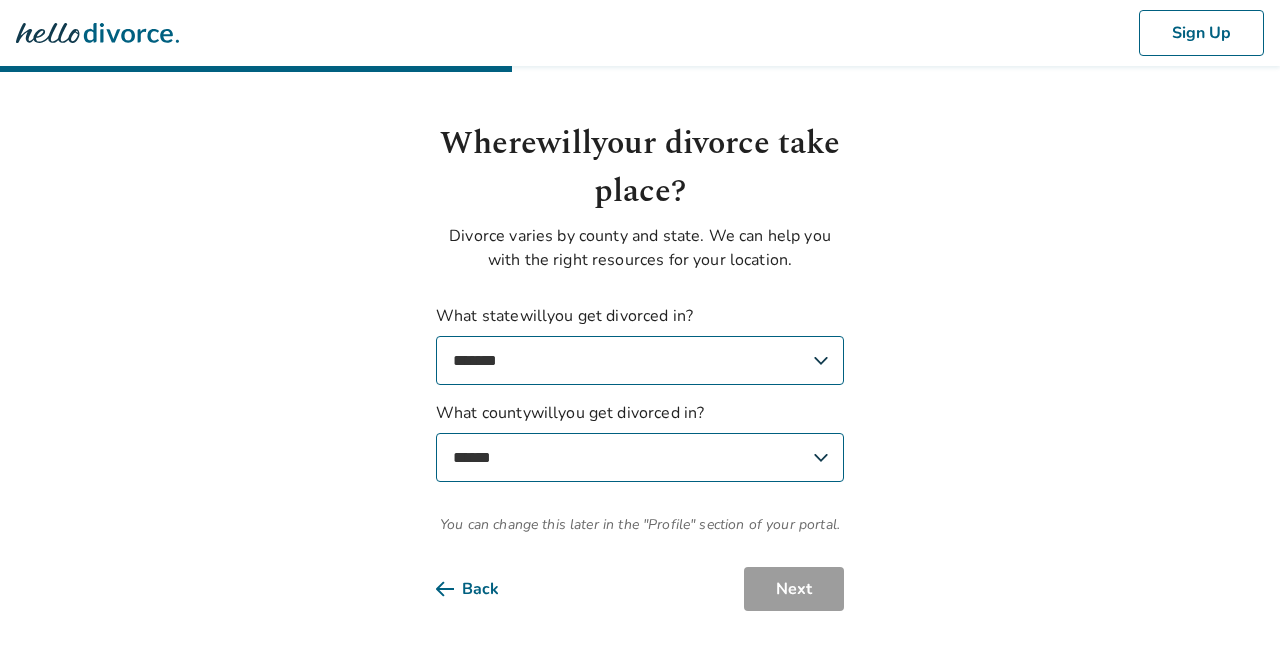 click on "**********" at bounding box center [640, 457] 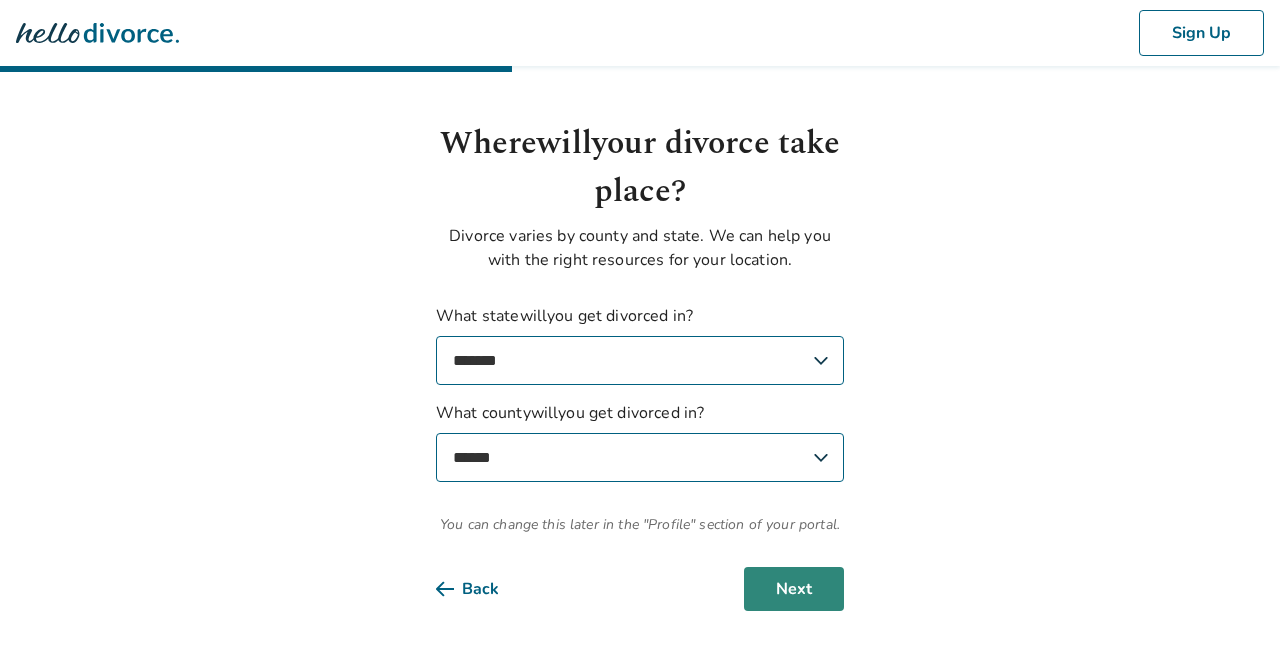 click on "Next" at bounding box center [794, 589] 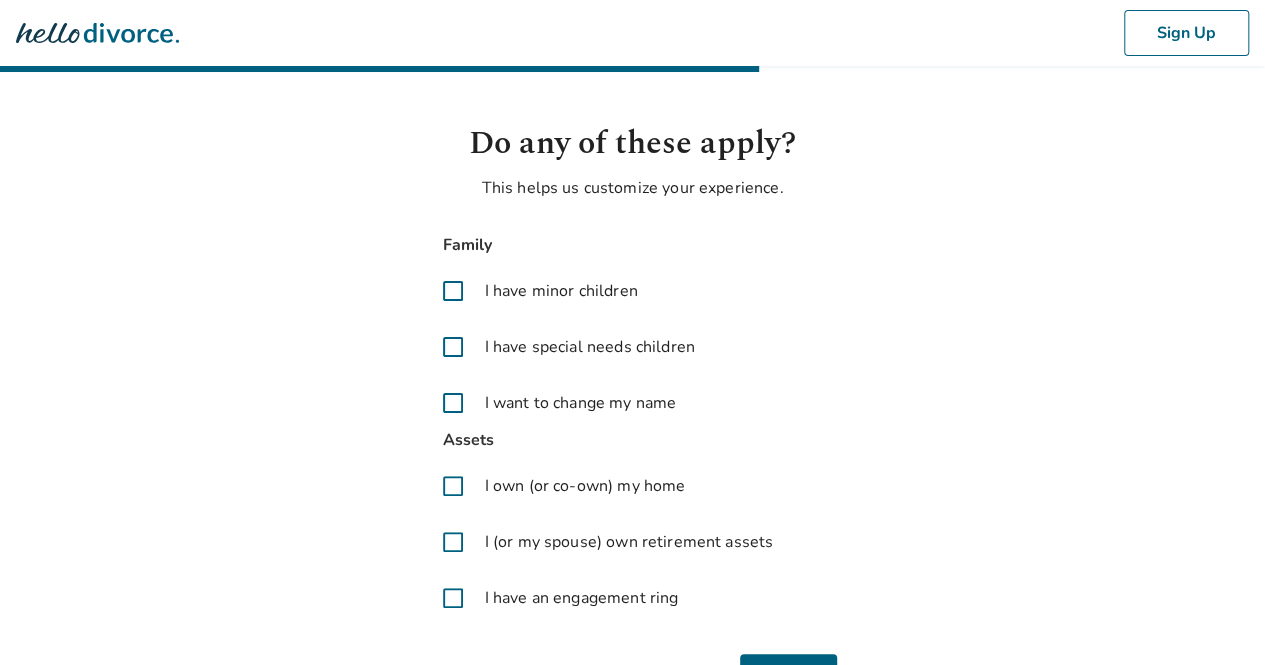 click at bounding box center [453, 291] 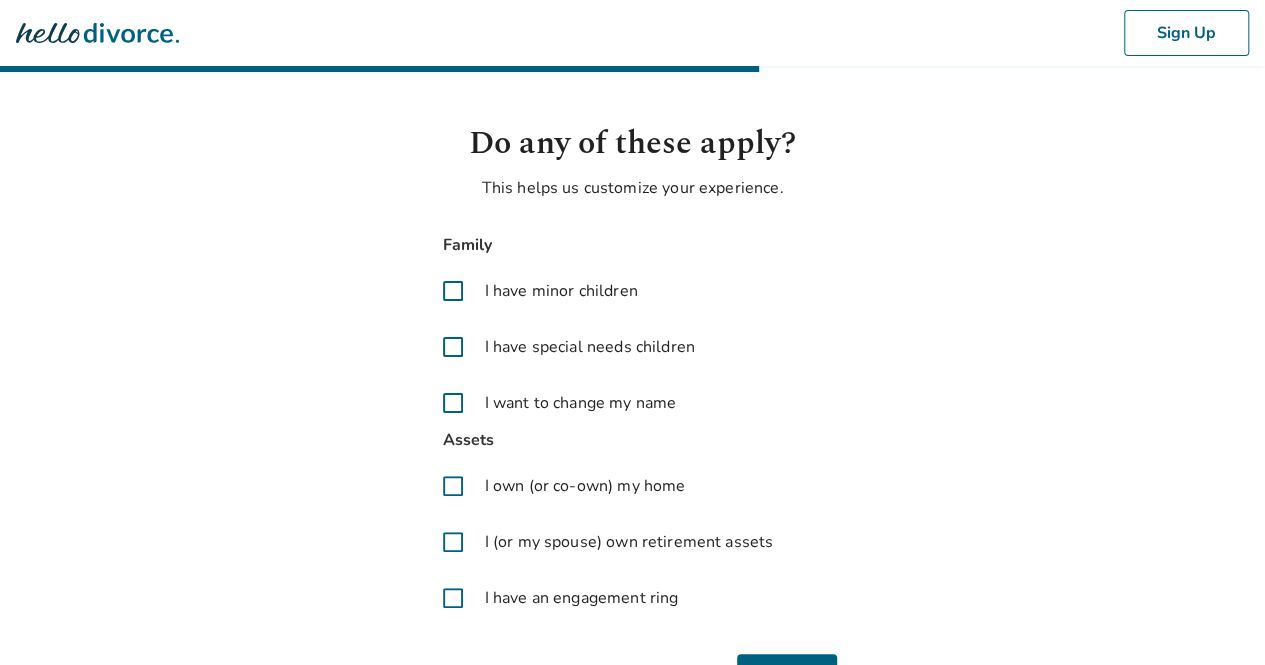 click at bounding box center (453, 486) 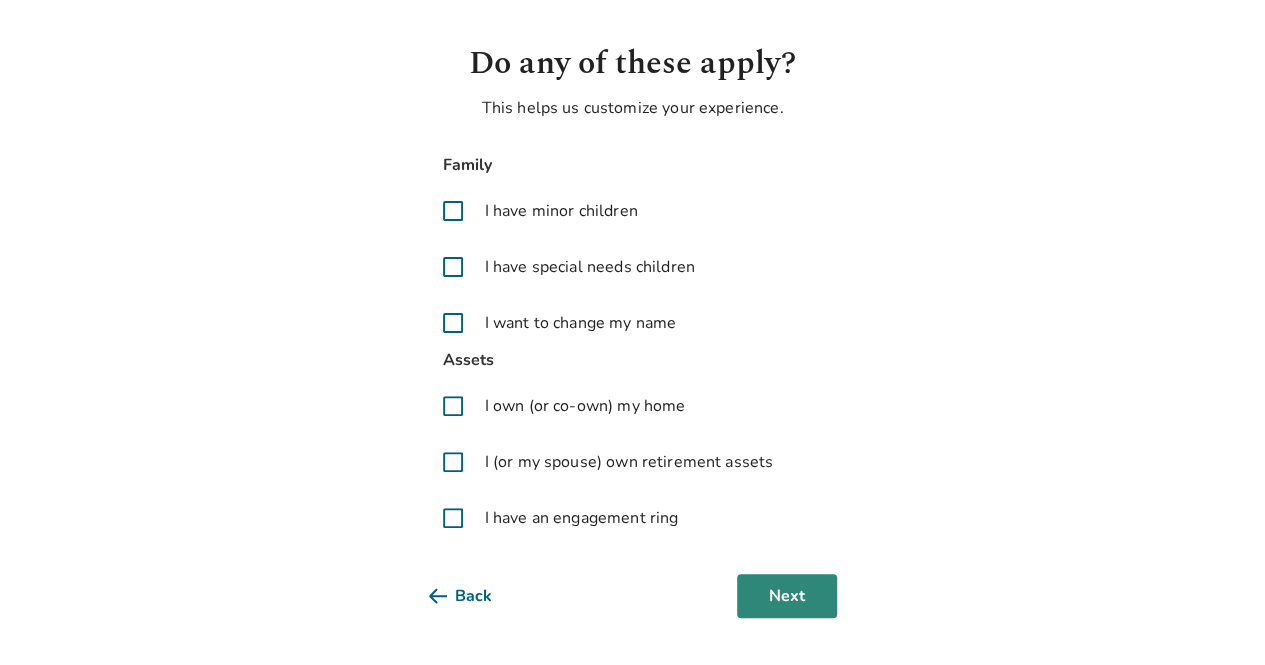 click on "Next" at bounding box center [787, 596] 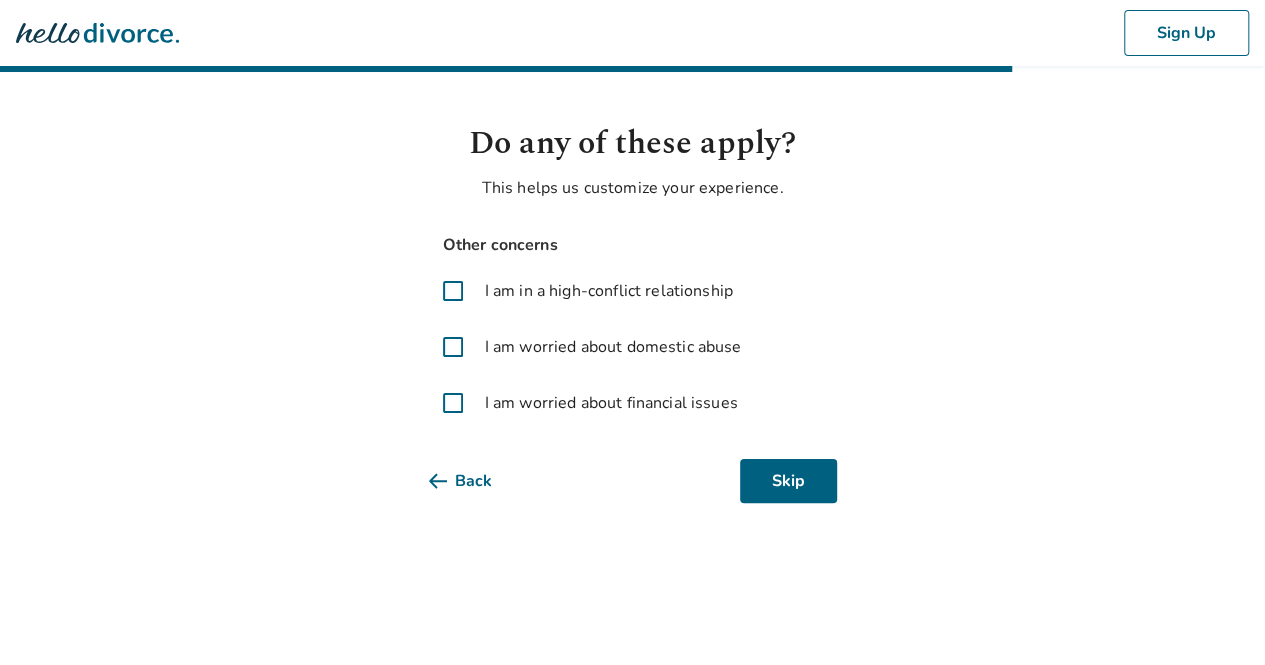 scroll, scrollTop: 0, scrollLeft: 0, axis: both 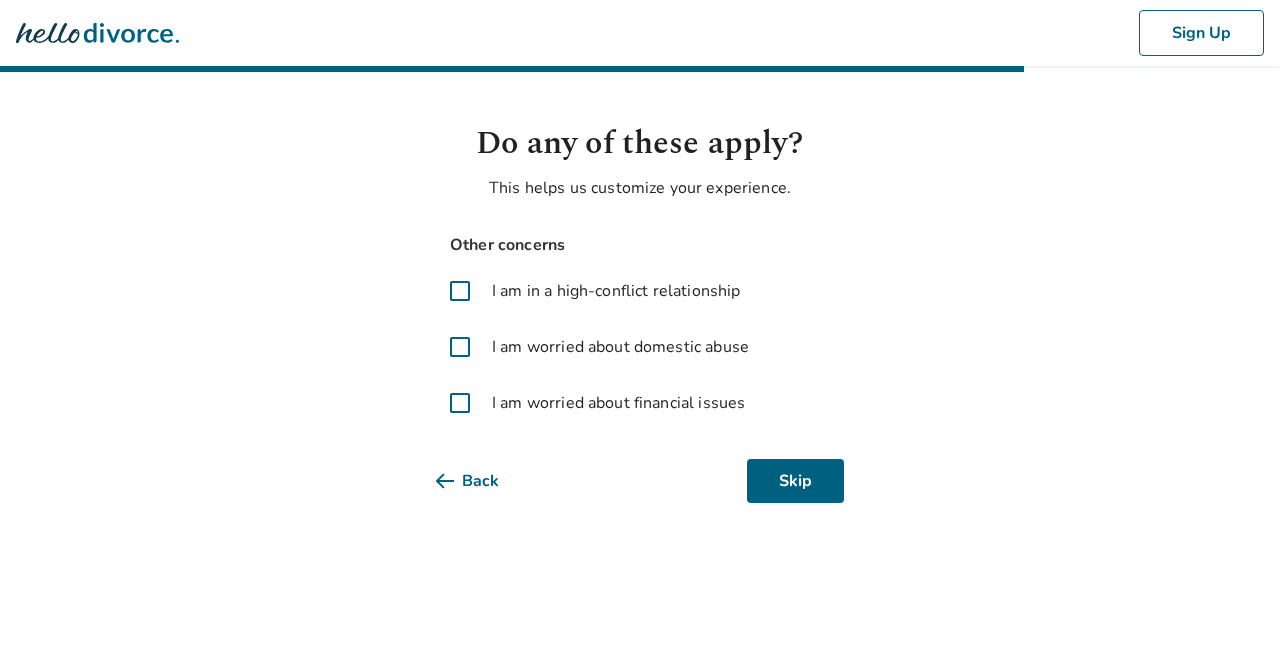 click at bounding box center [460, 291] 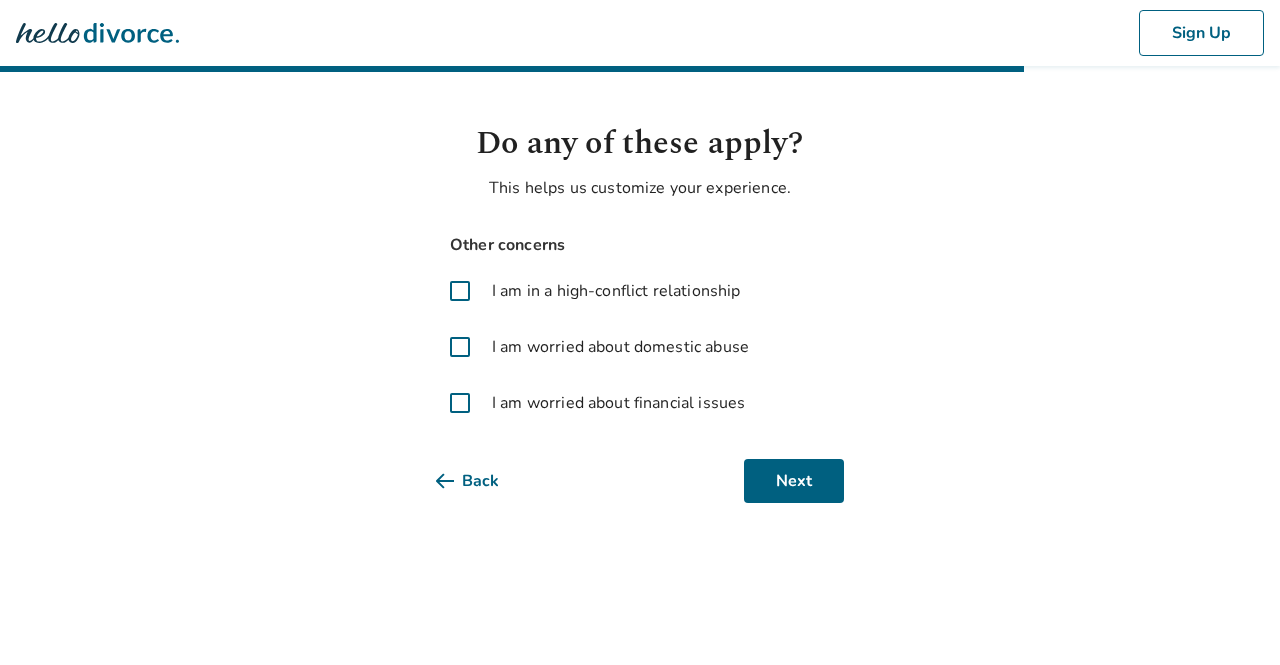 click at bounding box center [460, 403] 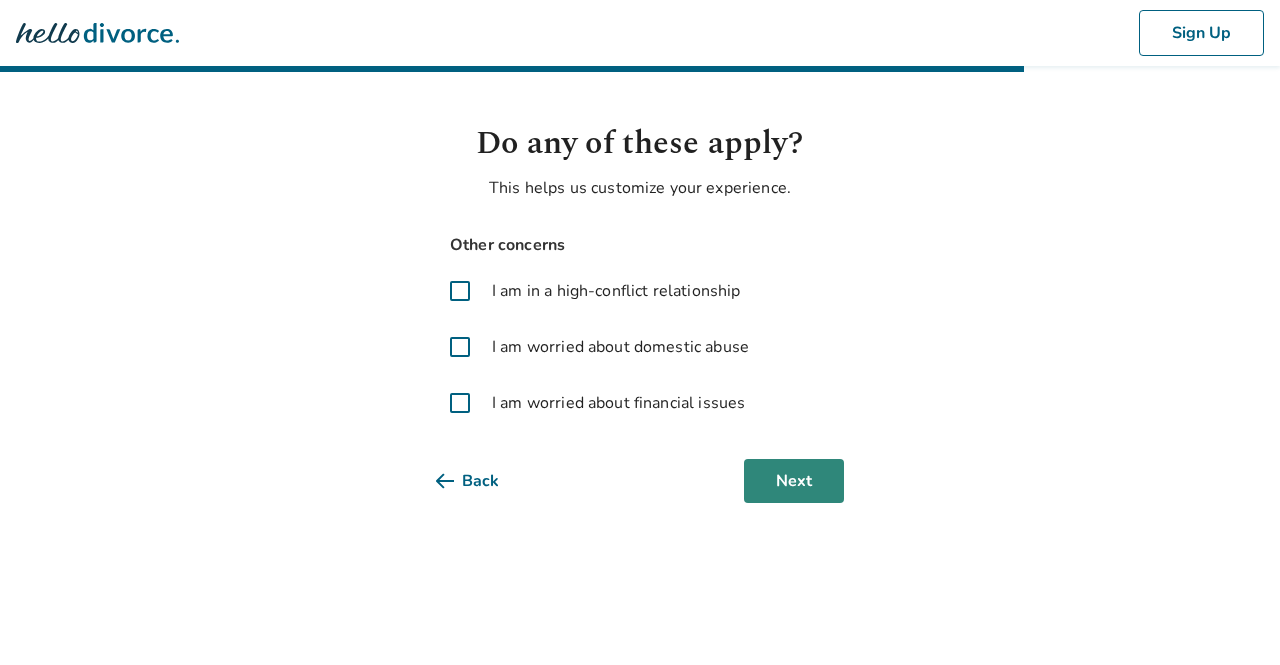 click on "Next" at bounding box center (794, 481) 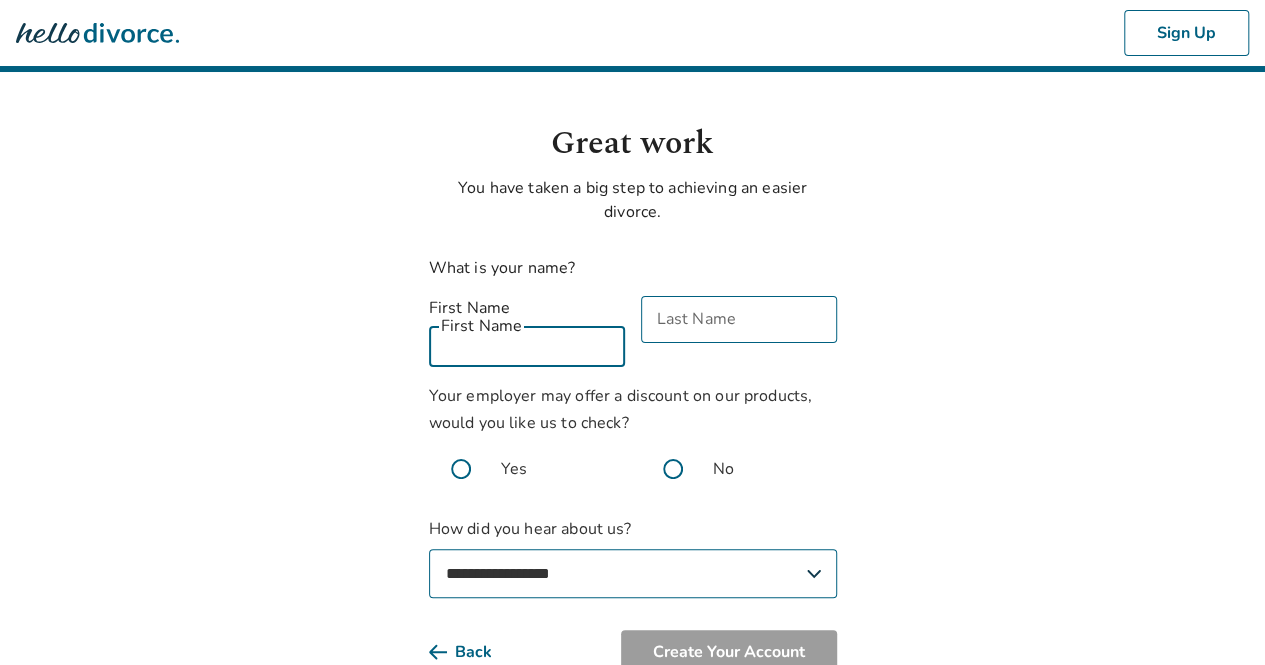 click on "First Name" at bounding box center (527, 343) 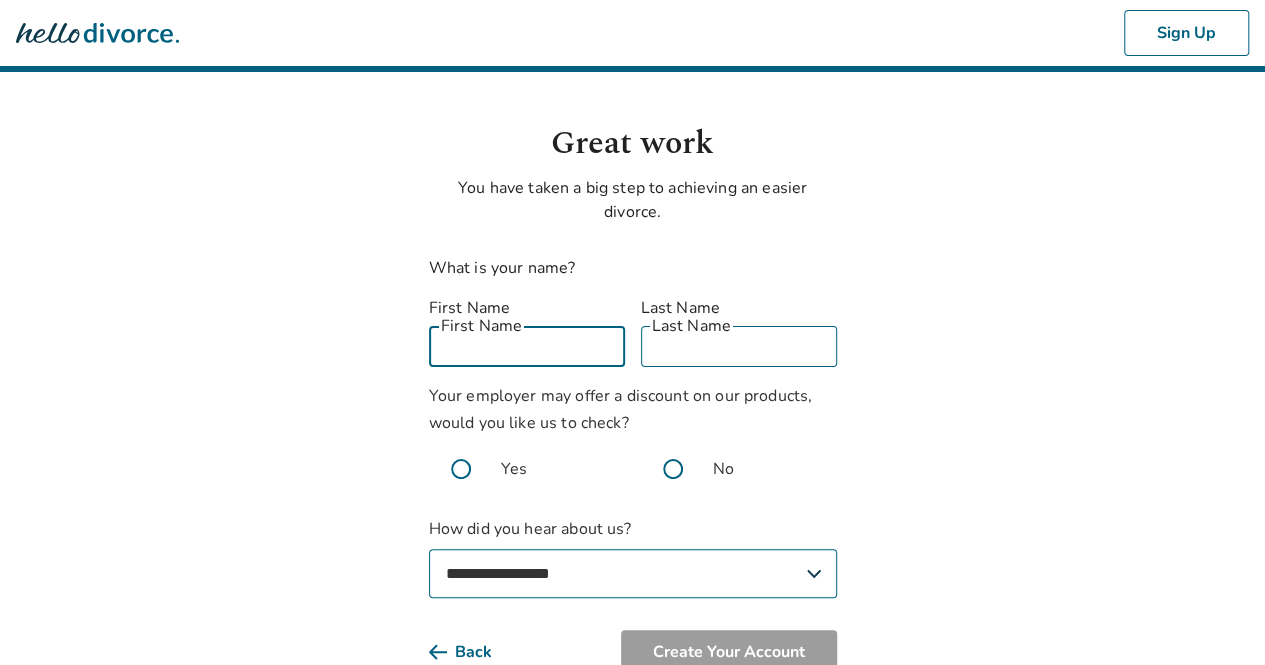 type on "******" 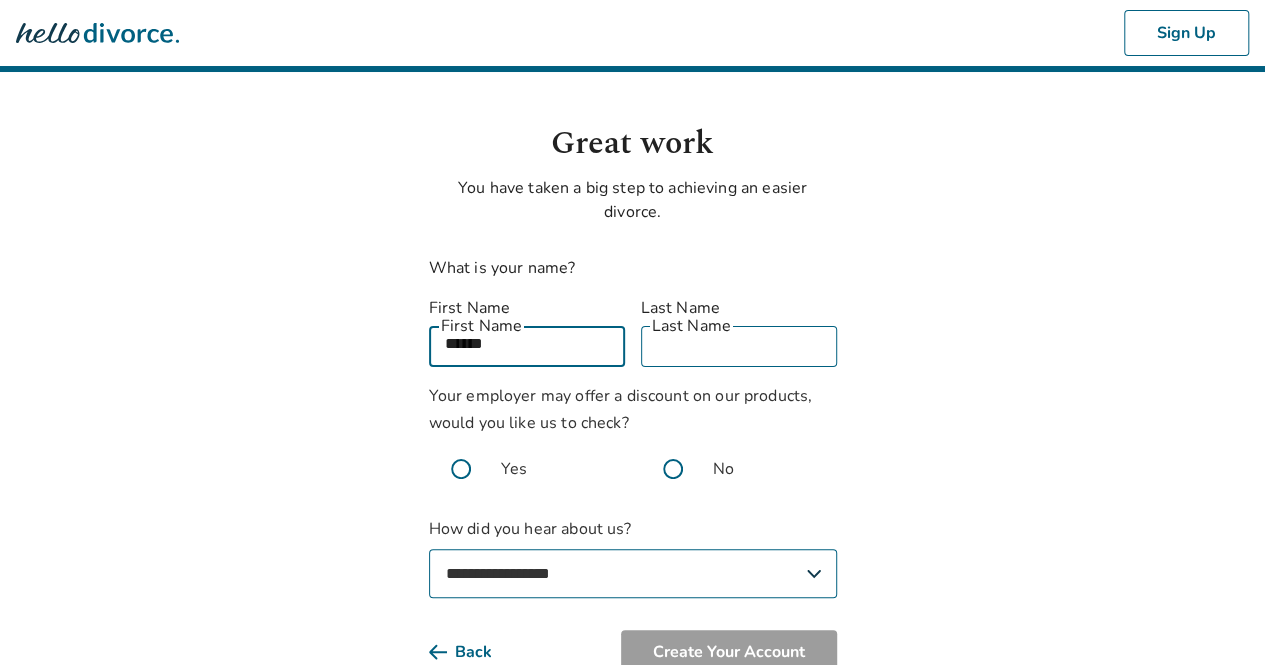 type on "*****" 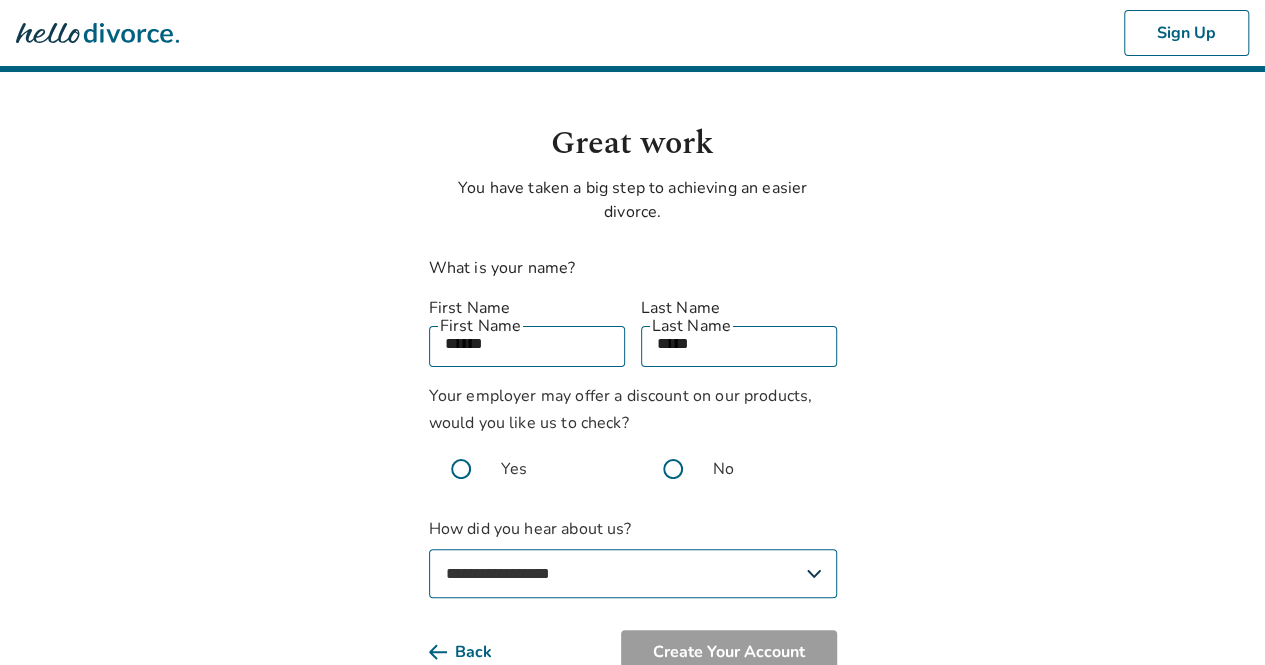 click at bounding box center [461, 469] 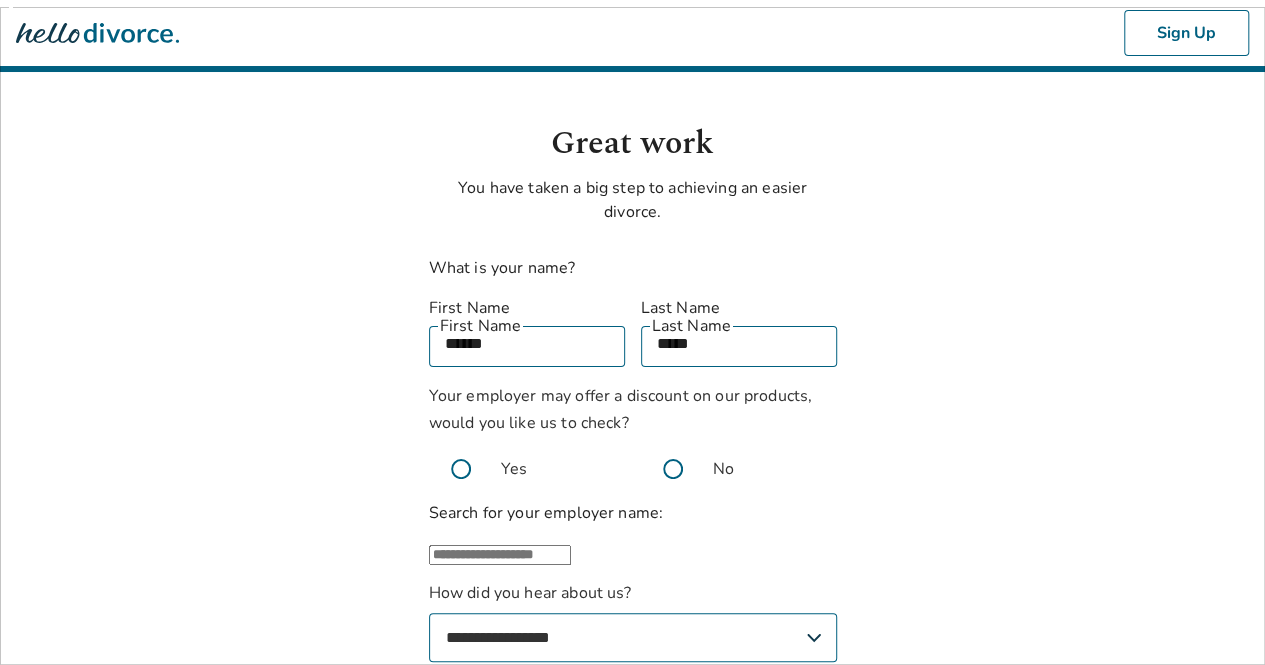 click at bounding box center (500, 555) 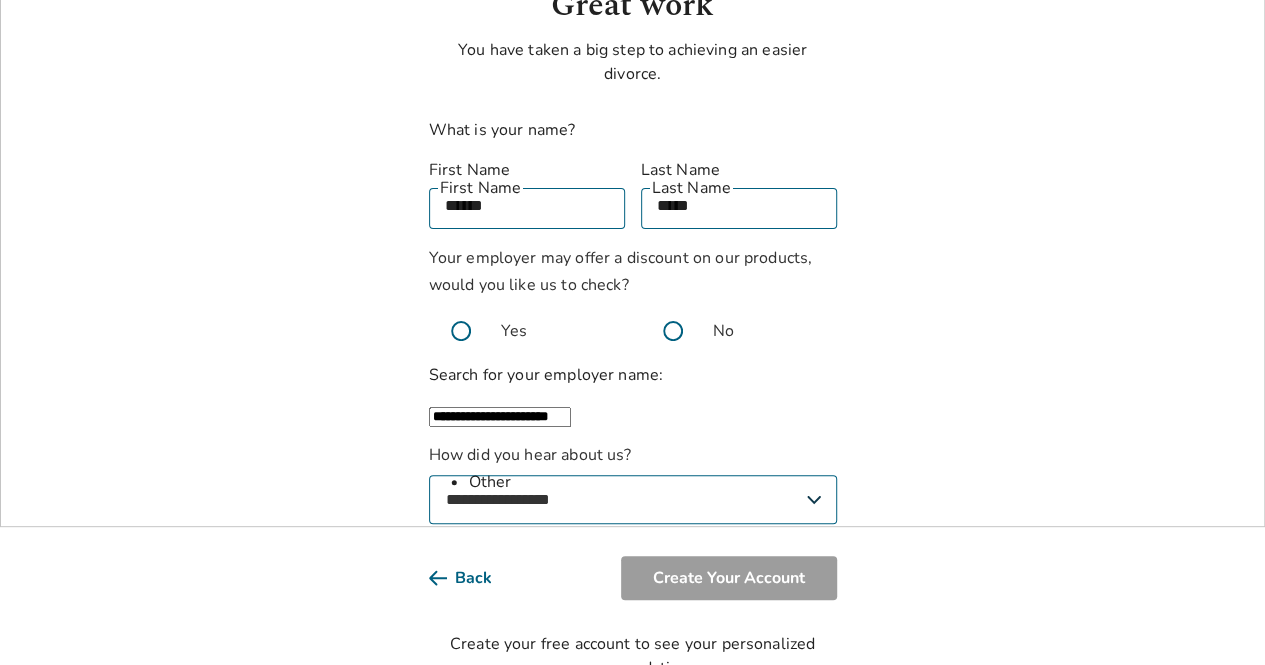 scroll, scrollTop: 152, scrollLeft: 0, axis: vertical 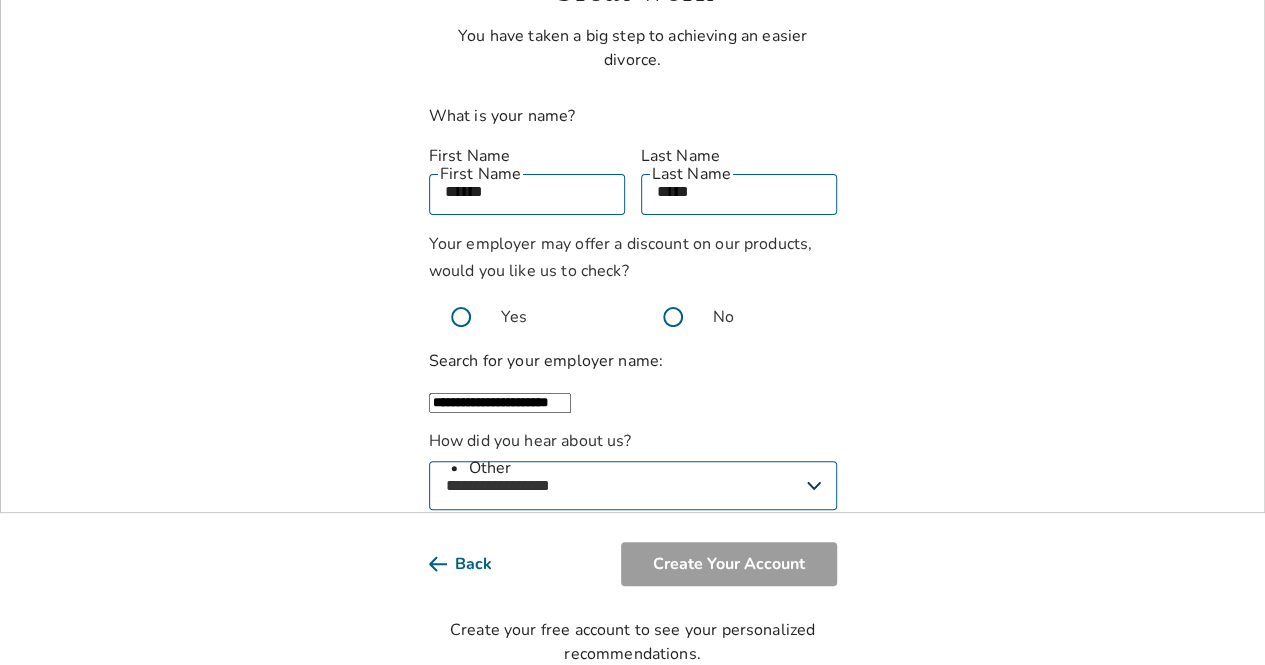 click on "Other" at bounding box center (653, 468) 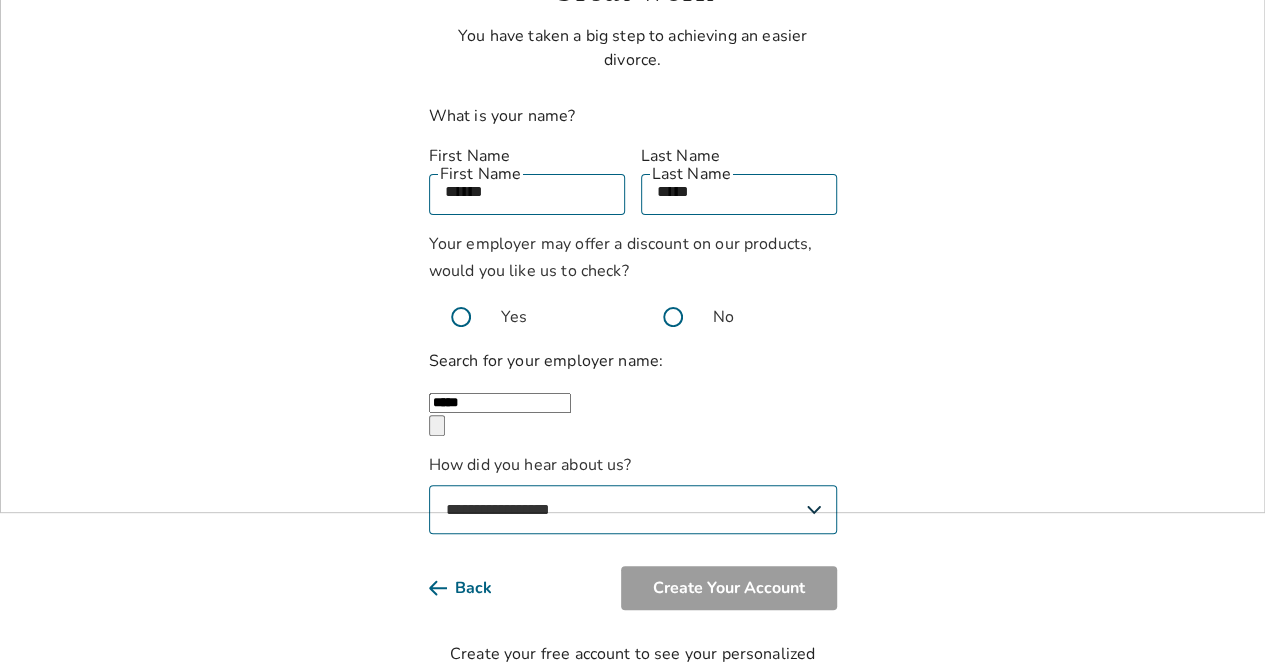 type on "*****" 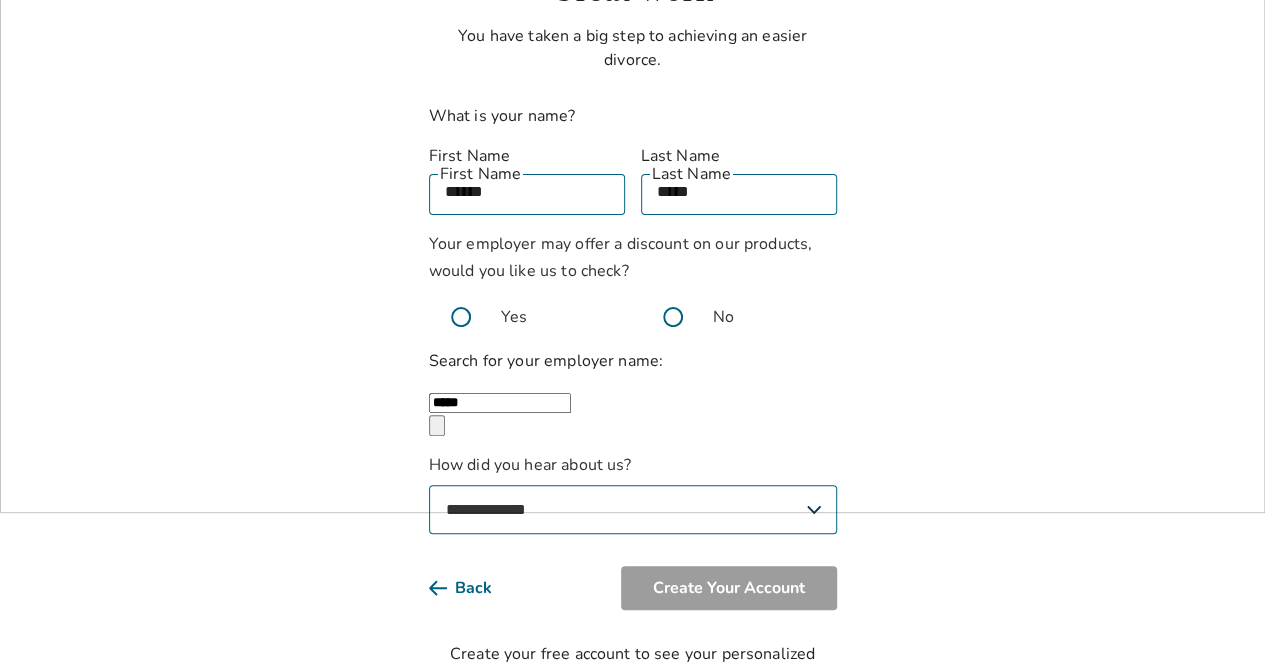 click on "**********" at bounding box center (633, 509) 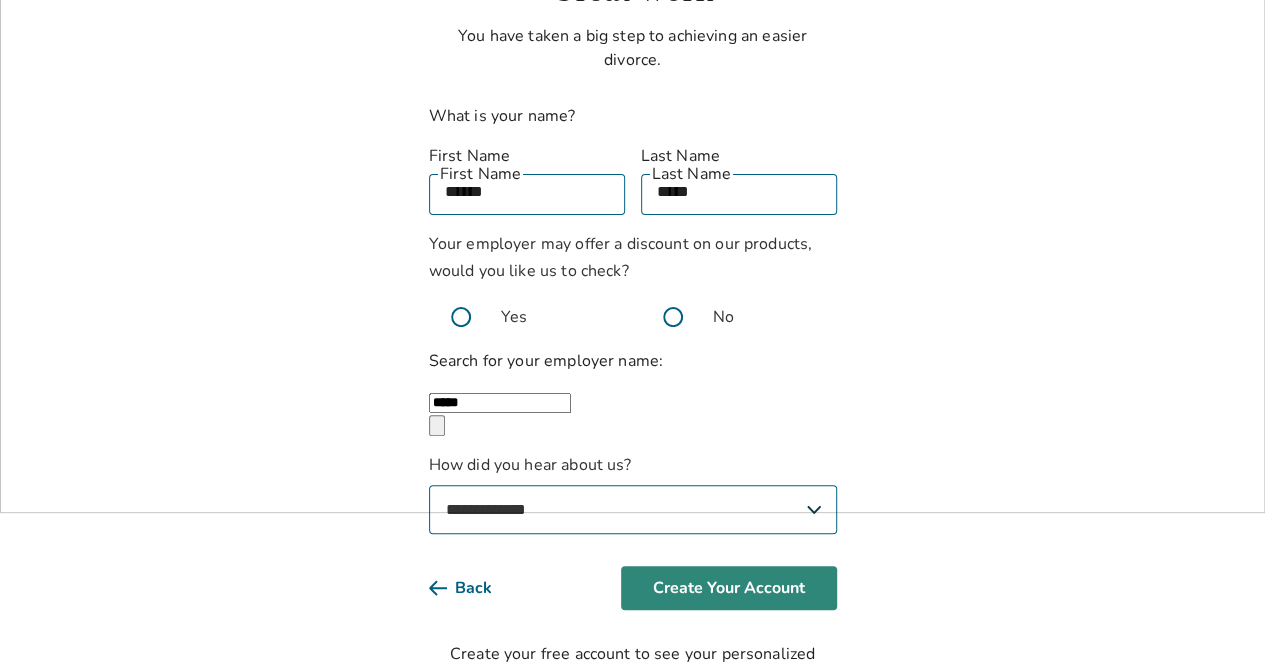 click on "Create Your Account" at bounding box center (729, 588) 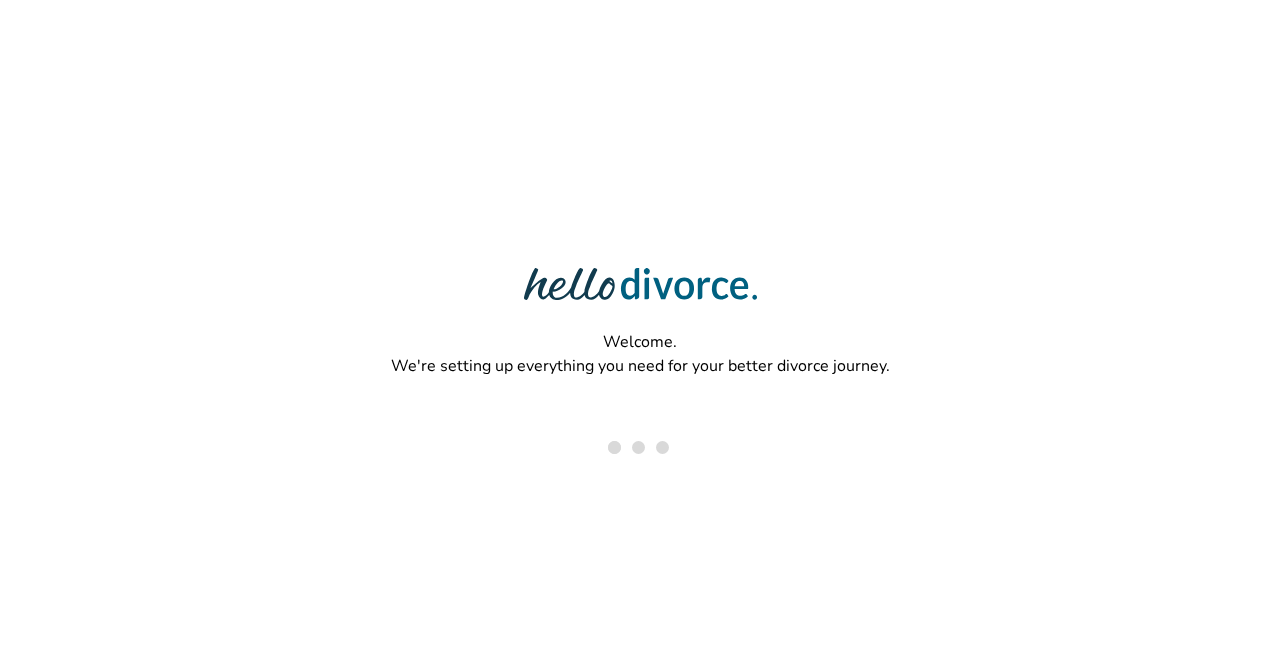 scroll, scrollTop: 0, scrollLeft: 0, axis: both 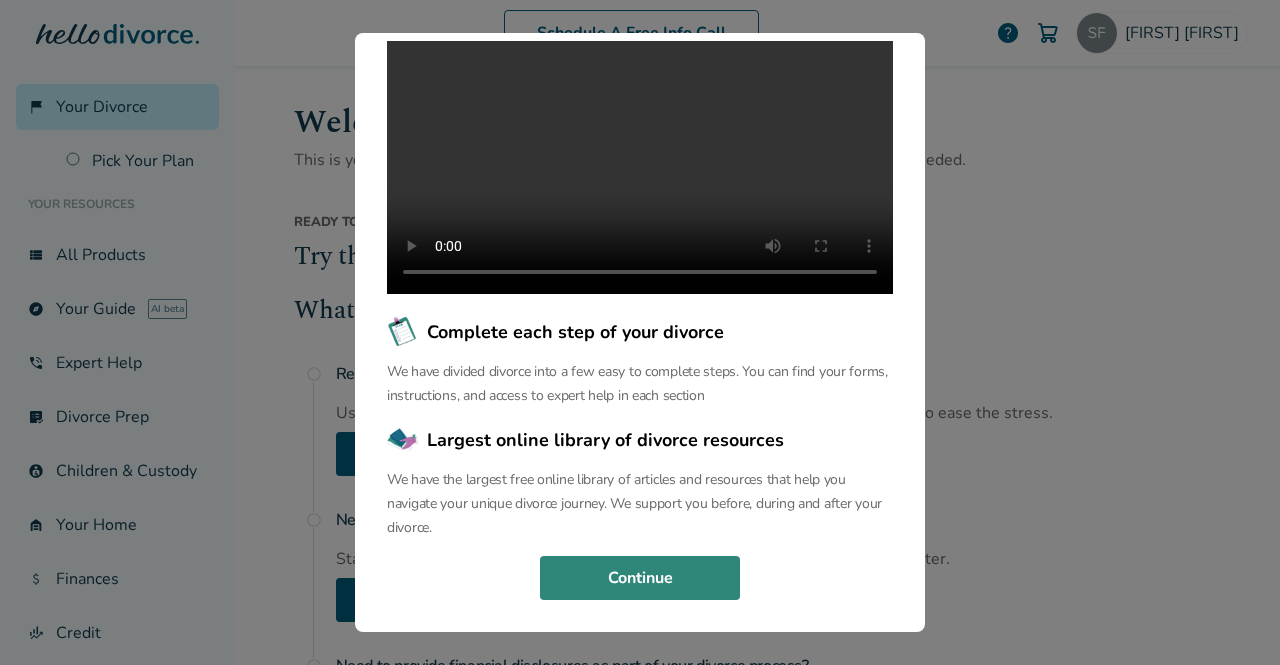 click on "Continue" at bounding box center [640, 578] 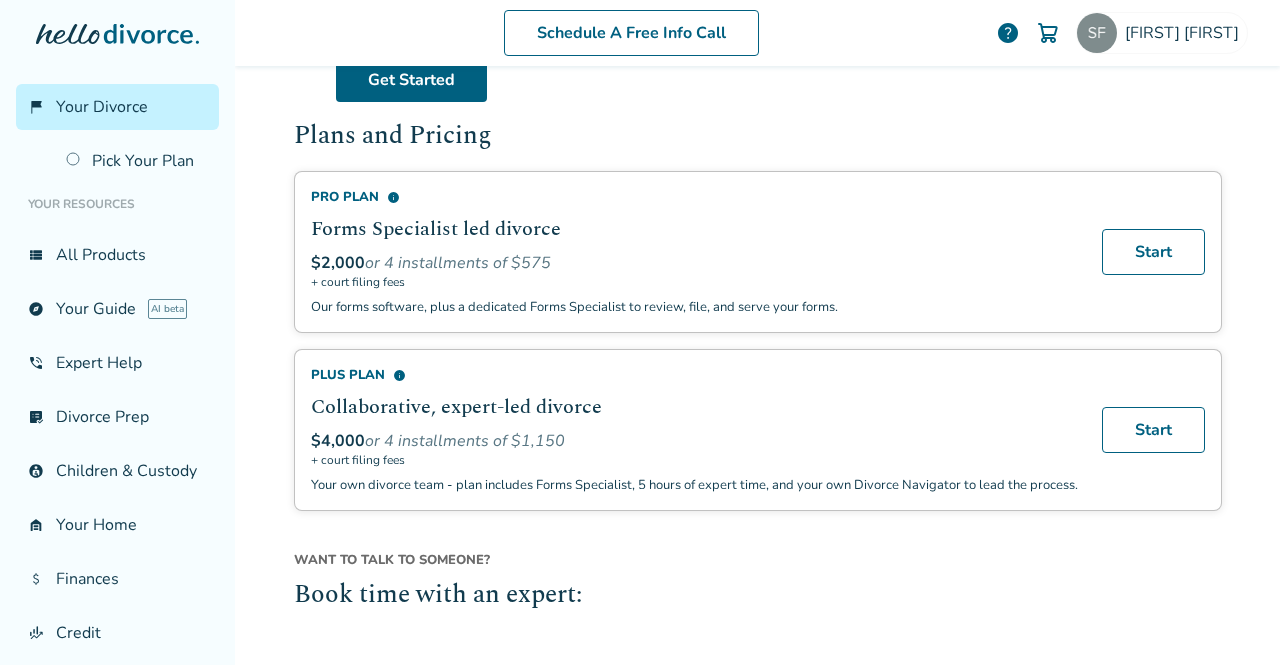 scroll, scrollTop: 693, scrollLeft: 0, axis: vertical 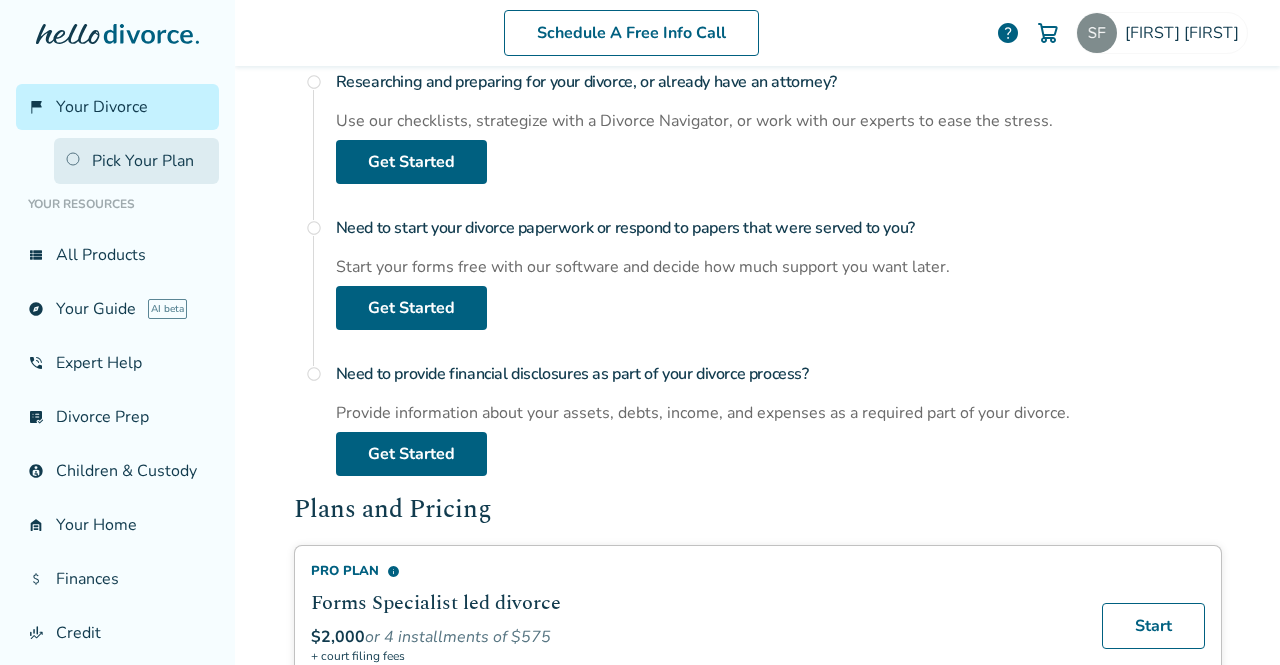 click on "Pick Your Plan" at bounding box center (136, 161) 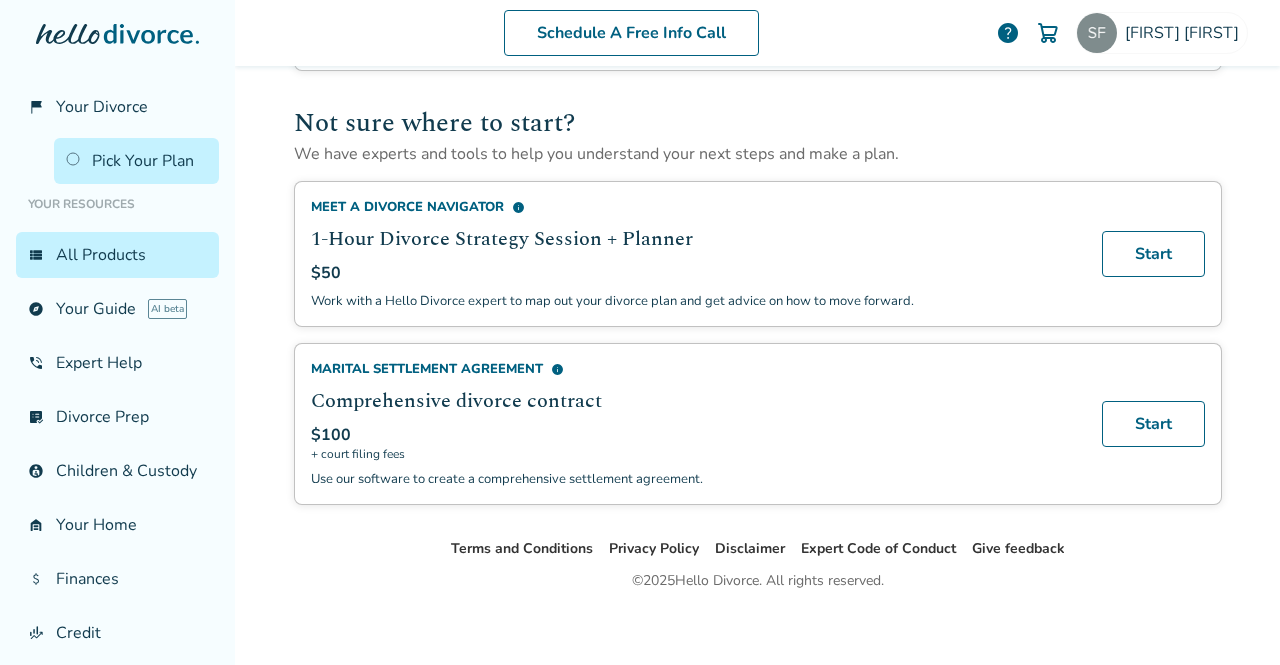 scroll, scrollTop: 1130, scrollLeft: 0, axis: vertical 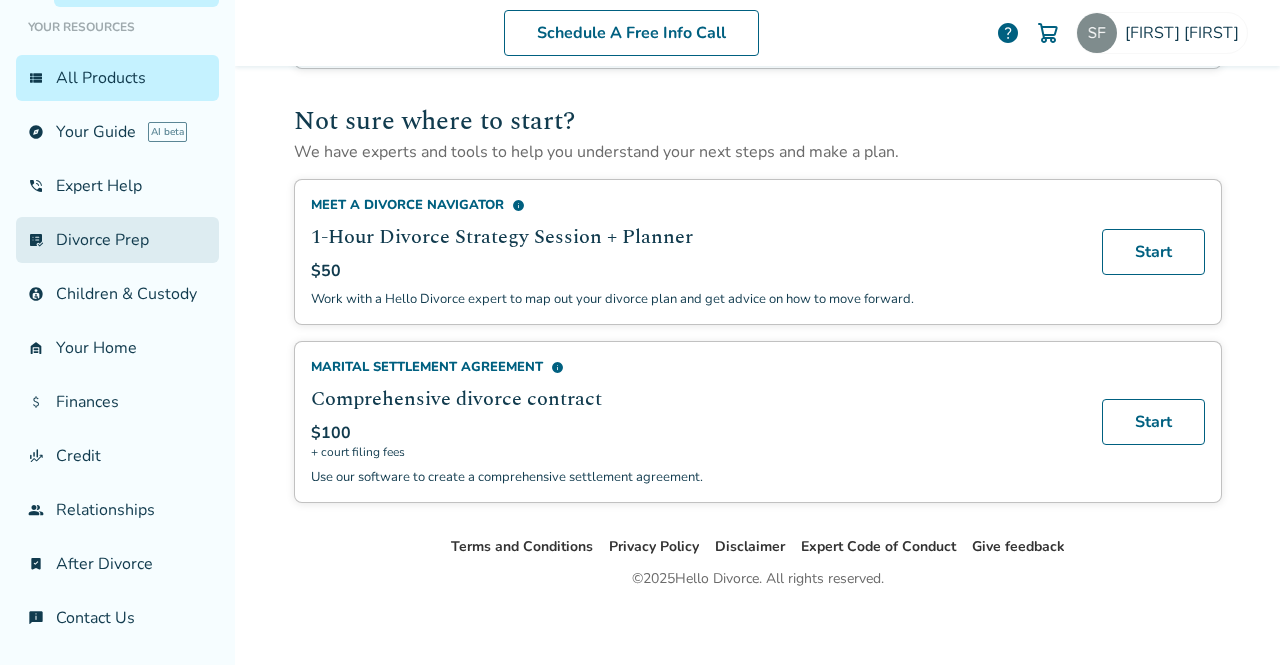 click on "list_alt_check Divorce Prep" at bounding box center (117, 240) 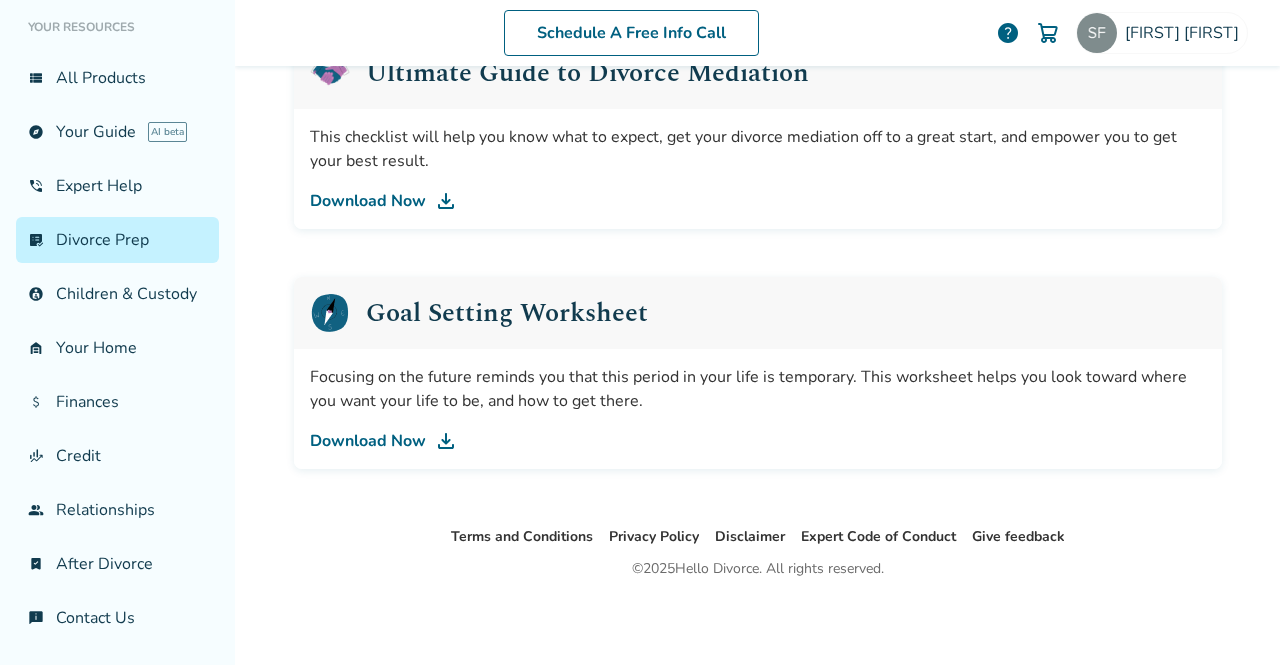 scroll, scrollTop: 98, scrollLeft: 0, axis: vertical 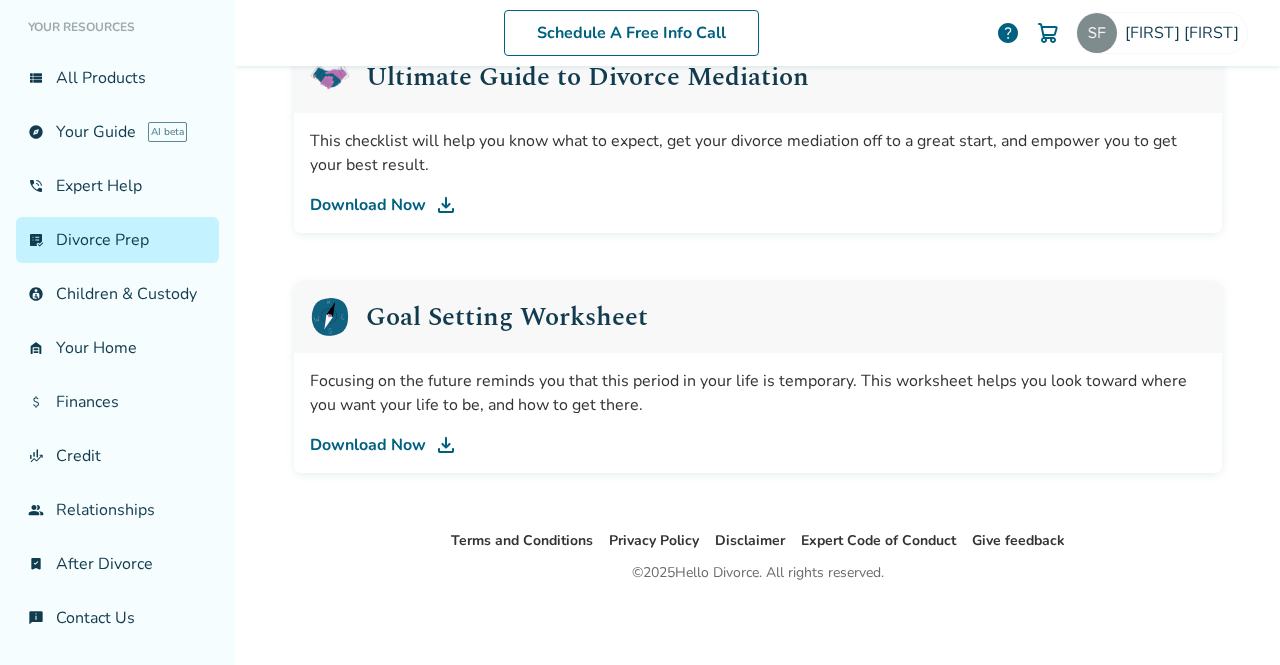 drag, startPoint x: 1228, startPoint y: 3, endPoint x: 848, endPoint y: 40, distance: 381.79706 